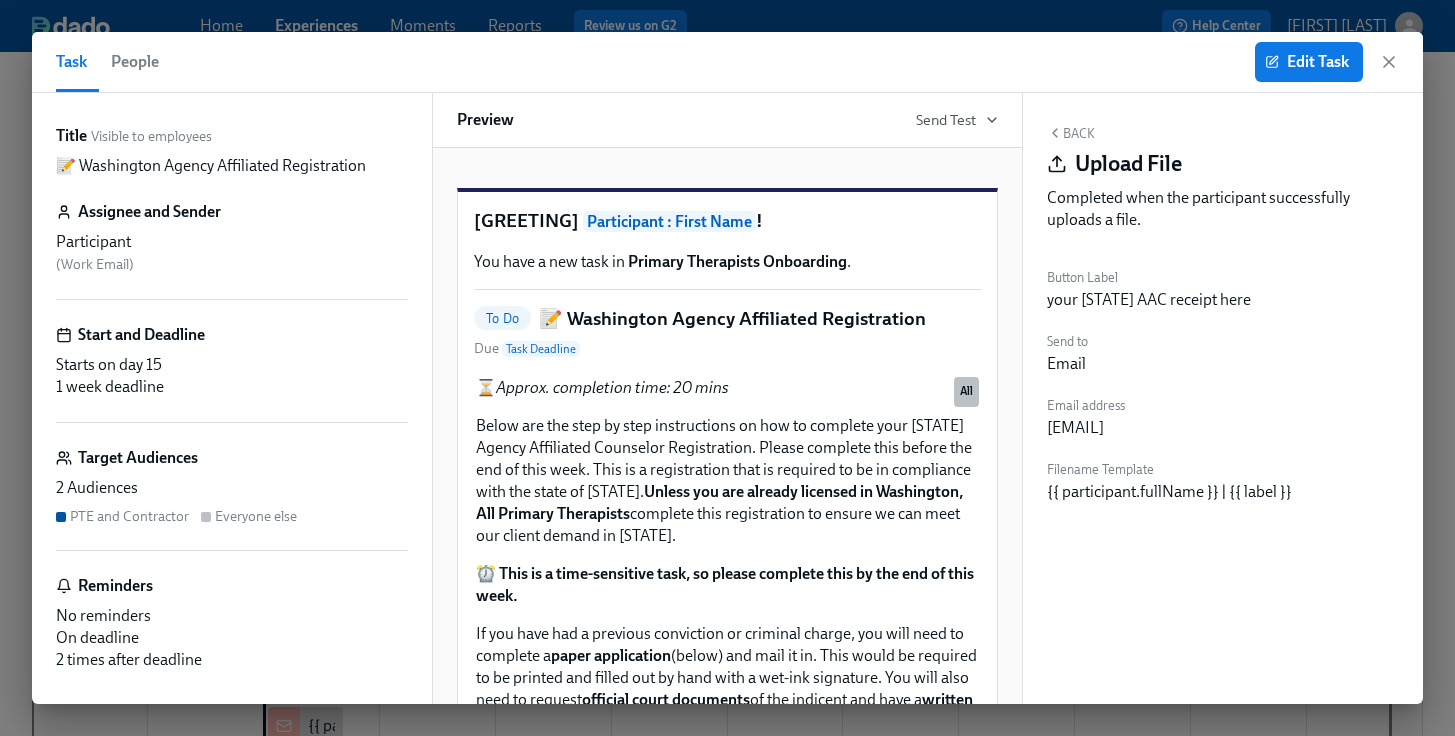 scroll, scrollTop: 505, scrollLeft: 0, axis: vertical 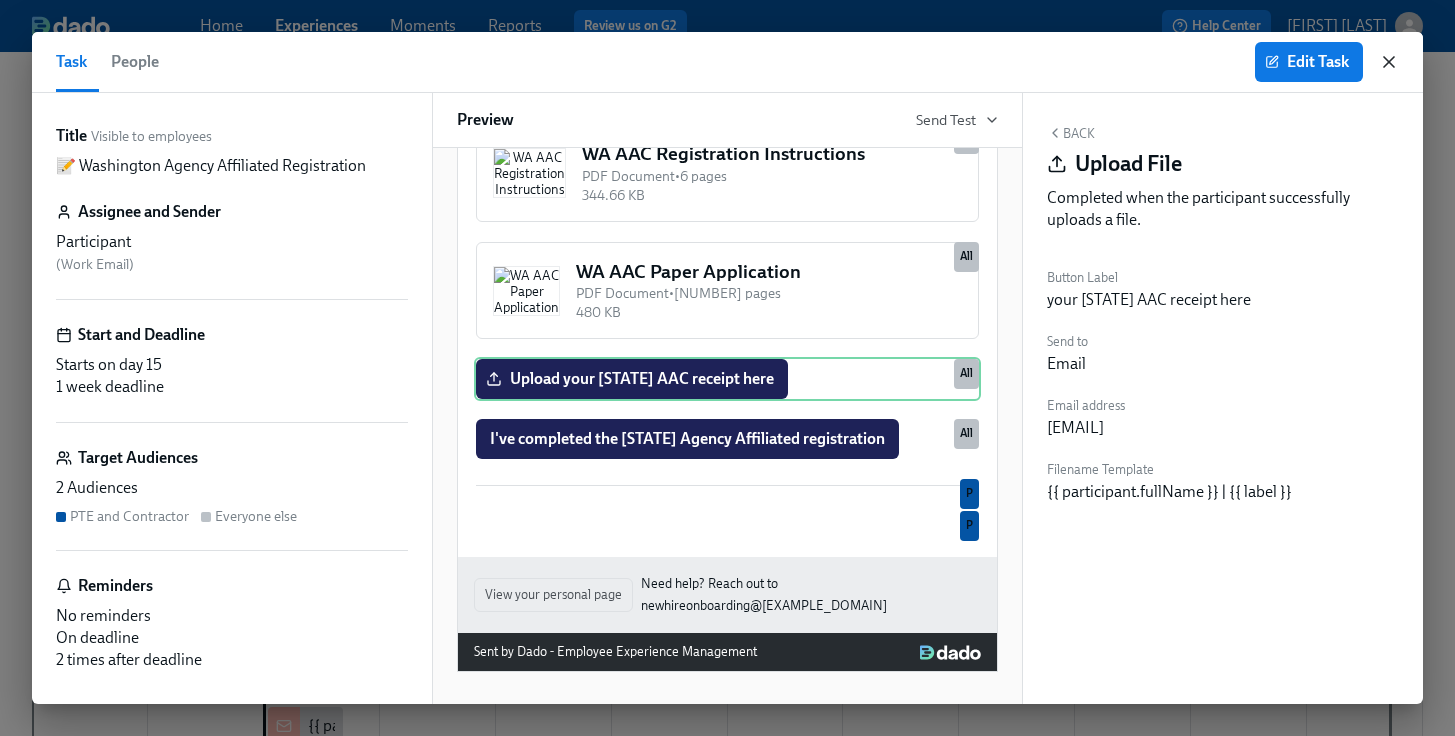 click 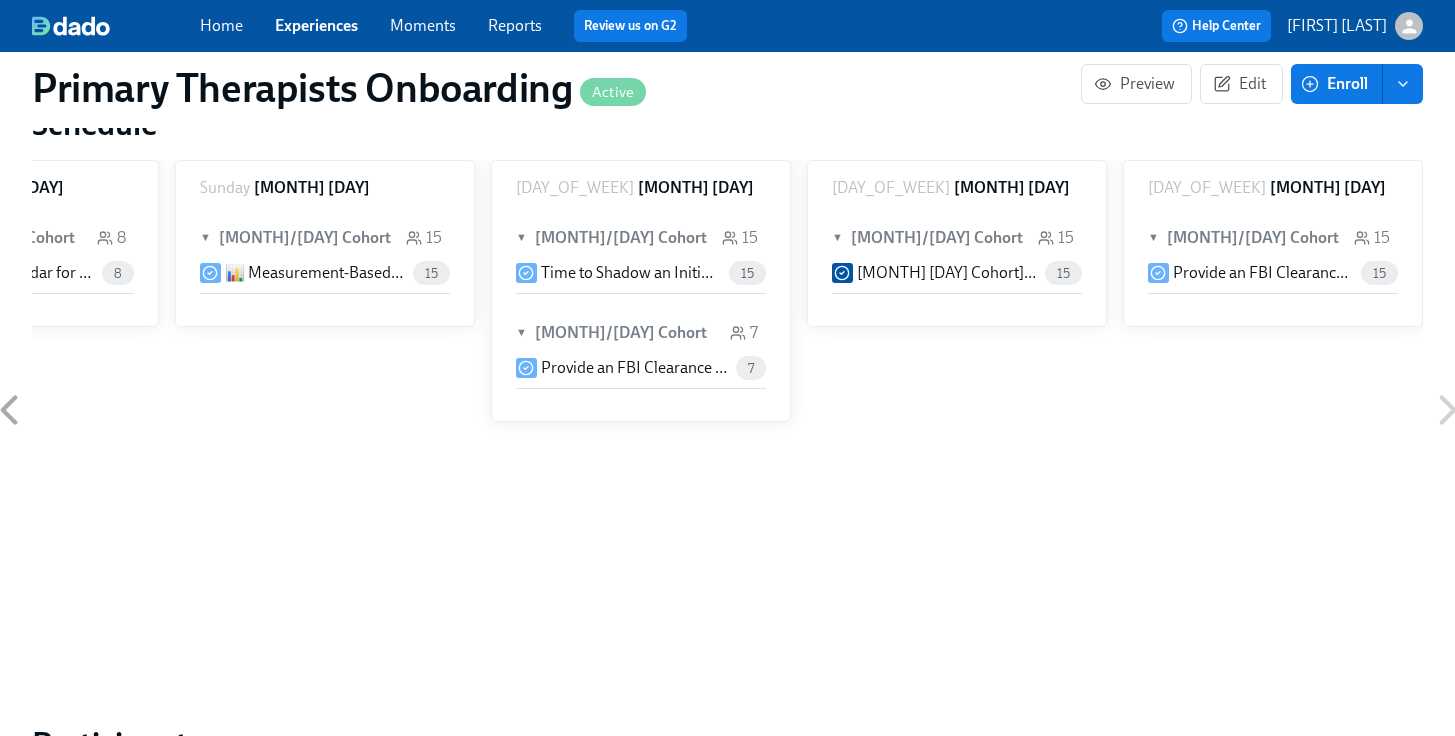 scroll, scrollTop: 2117, scrollLeft: 0, axis: vertical 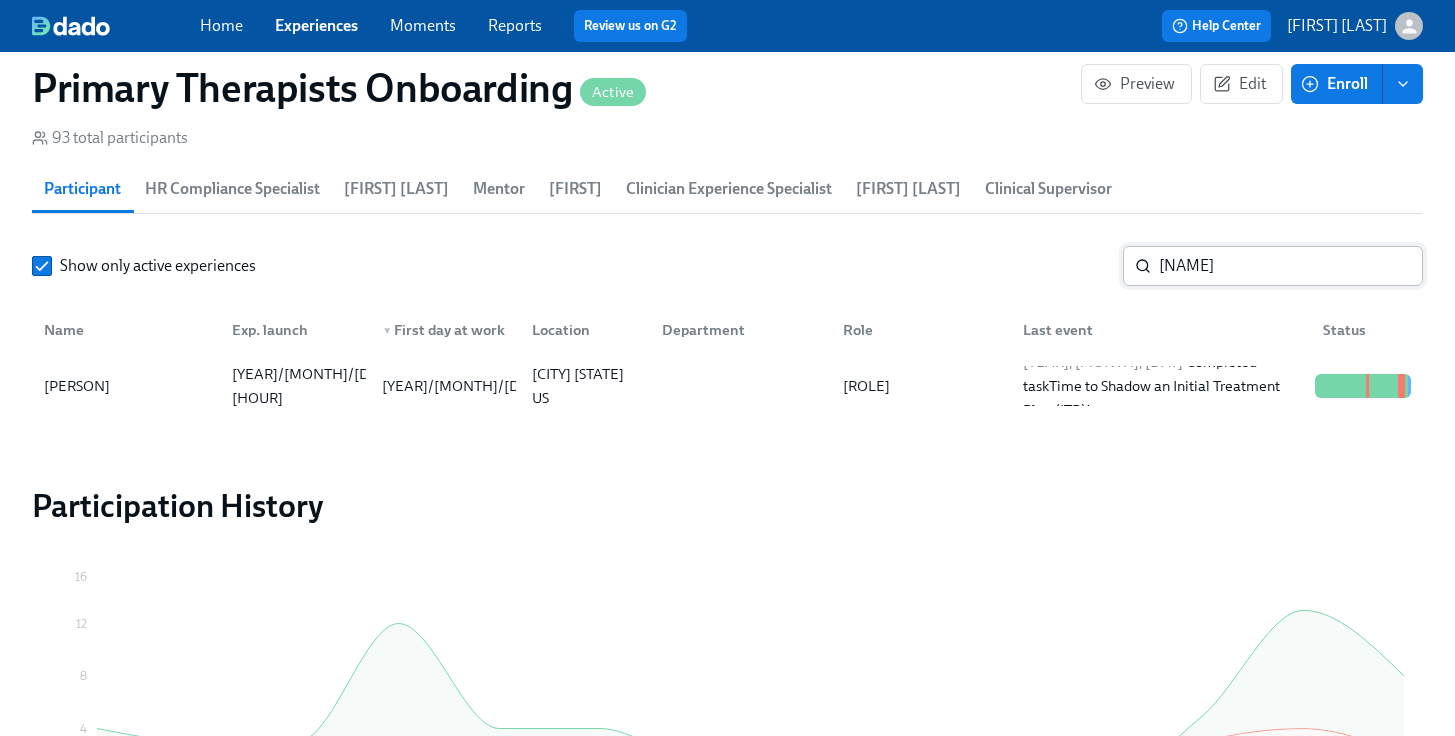 click on "[NAME]" at bounding box center (1291, 266) 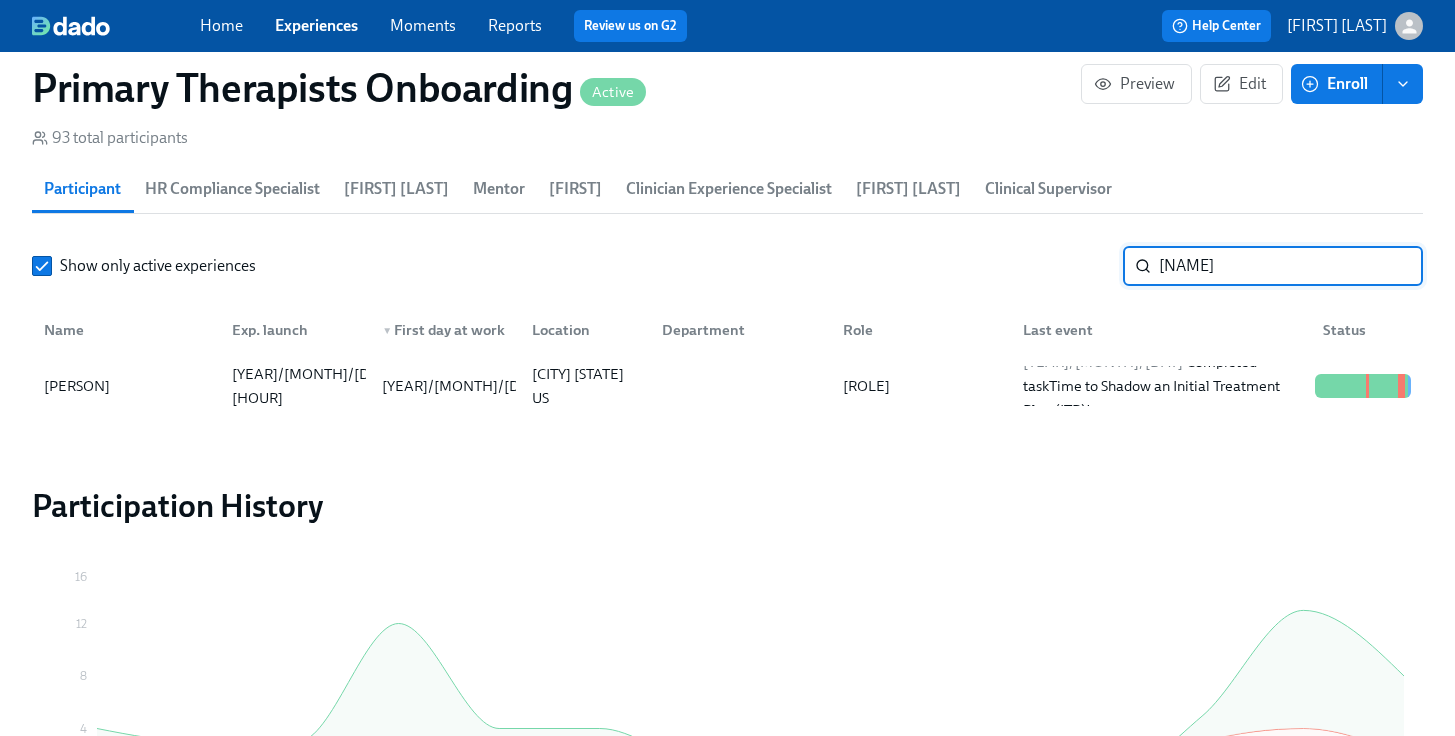 click on "[NAME]" at bounding box center [1291, 266] 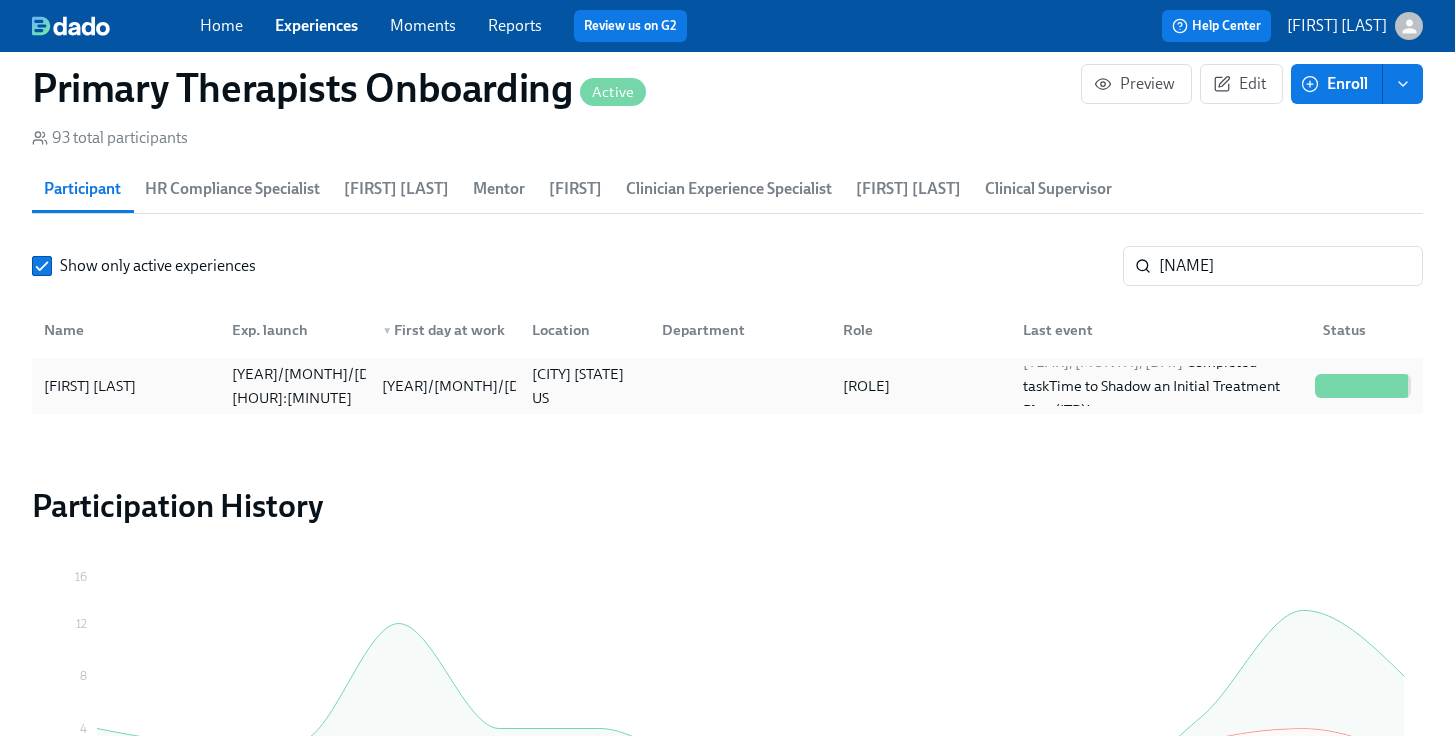 click on "[FIRST] [LAST]" at bounding box center (90, 386) 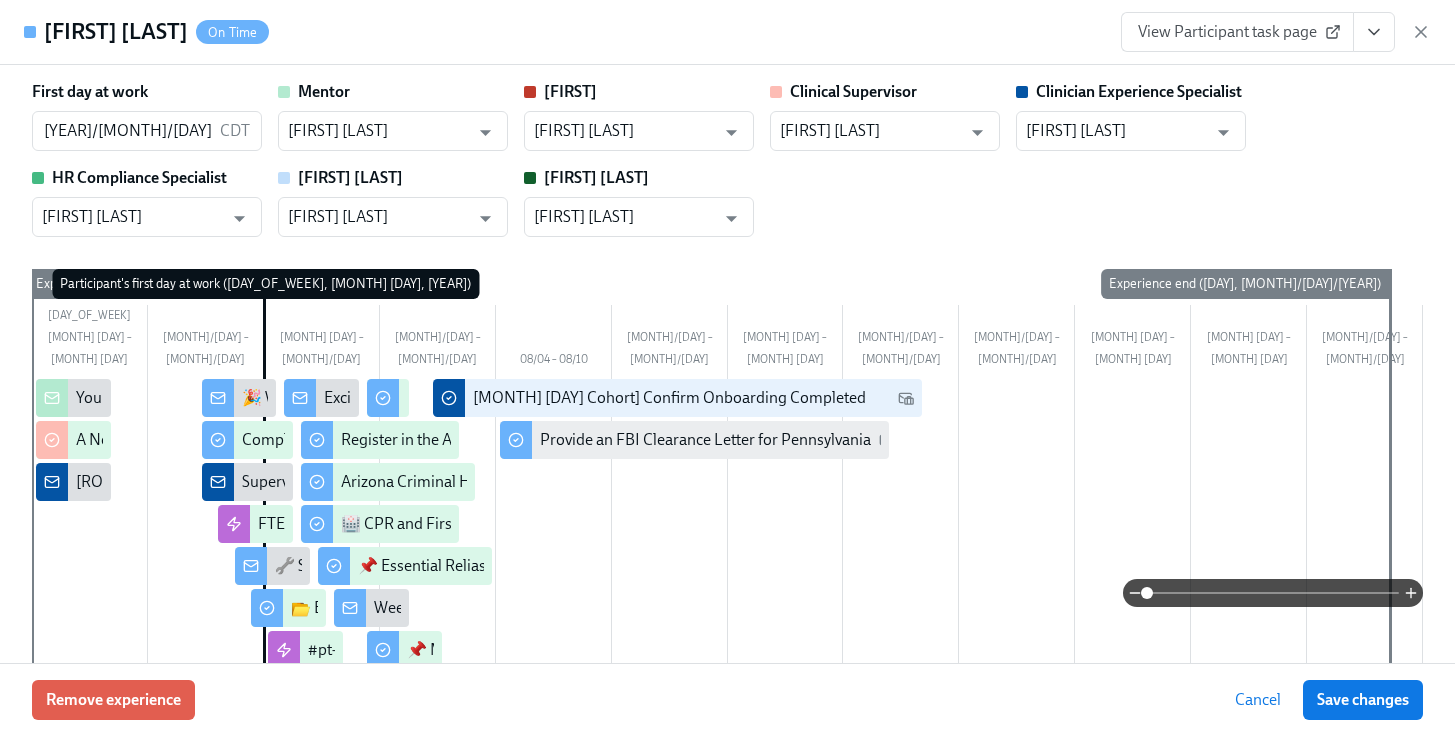 click at bounding box center [1374, 32] 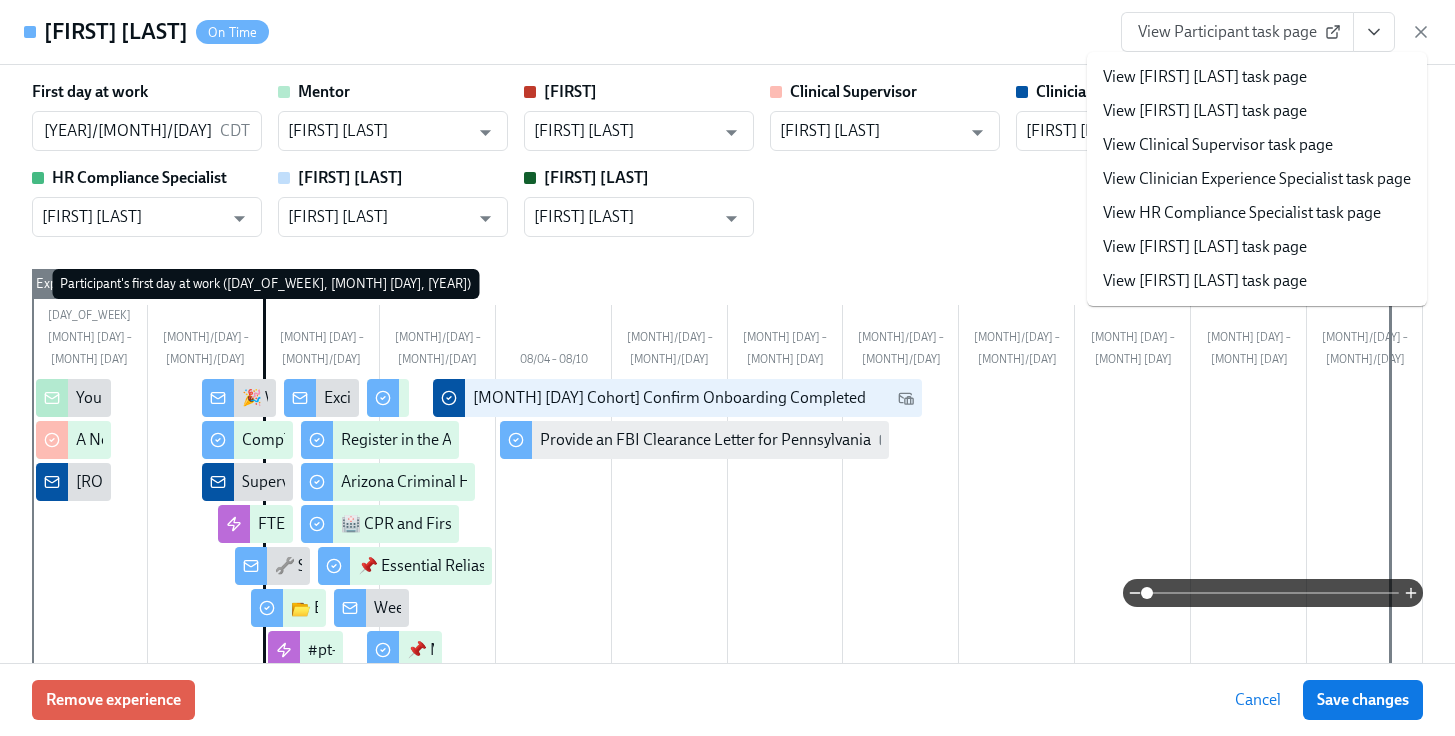 click on "View Clinician Experience Specialist task page" at bounding box center (1257, 179) 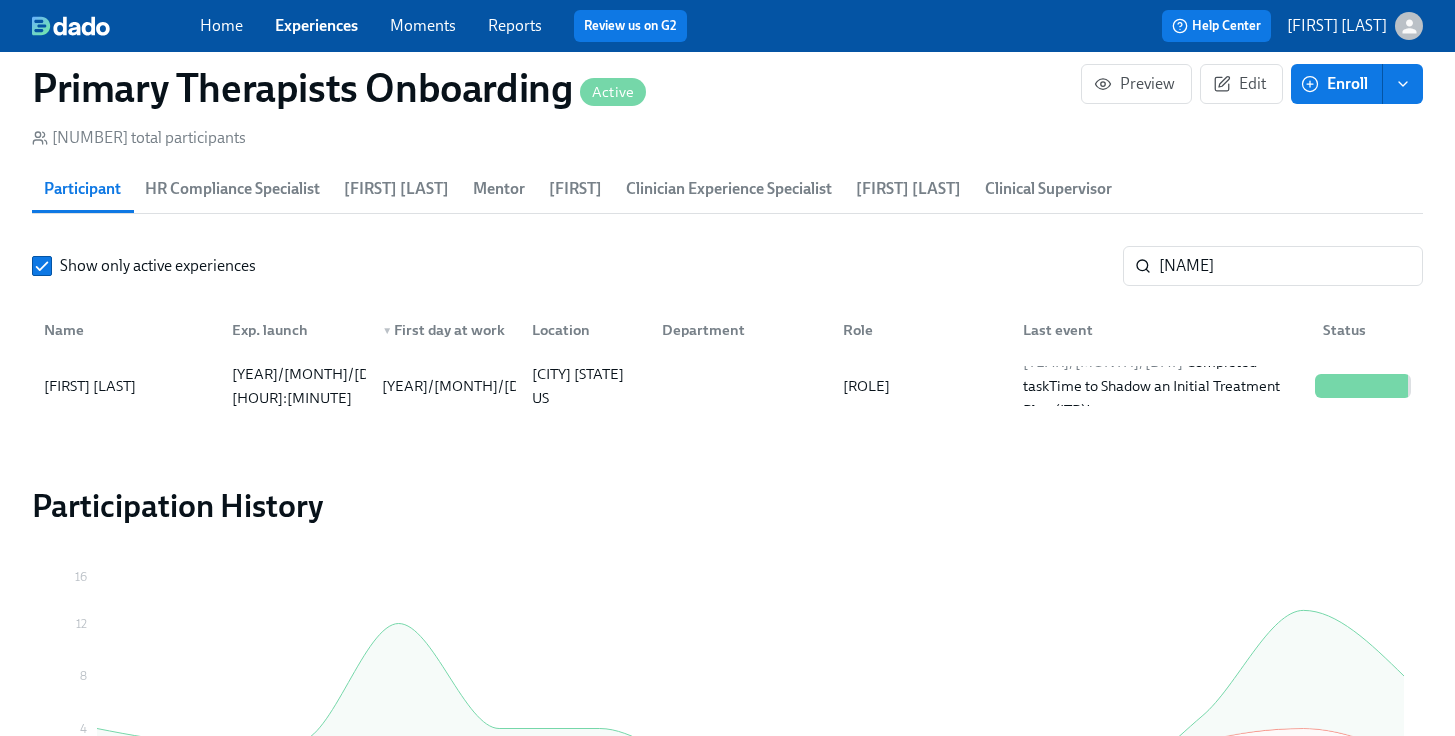 click on "Show only active experiences [FIRST] ​ Name Exp. launch ▼ First day at work Location Department Role Last event Status [FIRST] [LAST] [YEAR]/[MONTH]/[DAY] [HOUR] [YEAR]/[MONTH]/[DAY] [CITY] [STATE] [COUNTRY] Assoc Primary Therapist [YEAR]/[MONTH]/[DAY]   Completed task  Time to Shadow an Initial Treatment Plan (ITP)!" at bounding box center [727, 330] 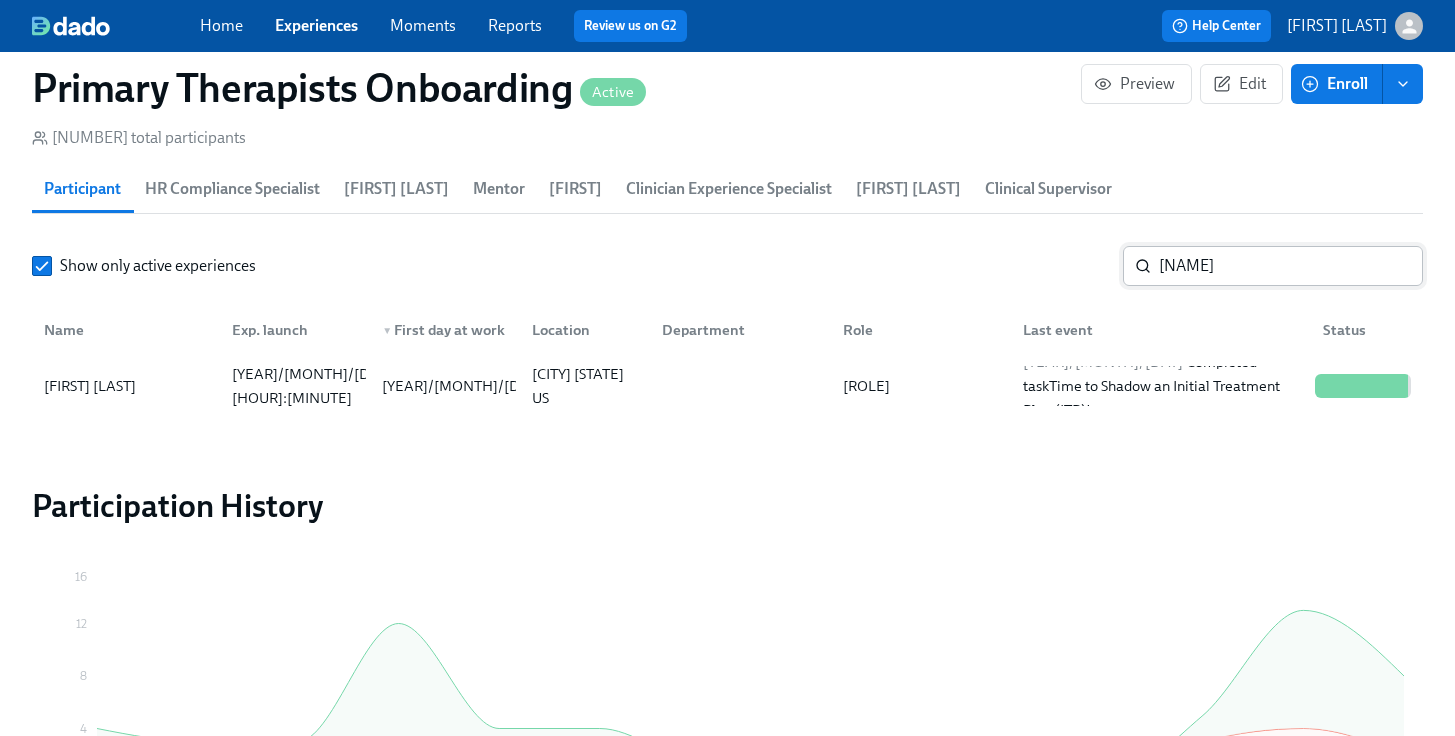 click on "[NAME]" at bounding box center [1291, 266] 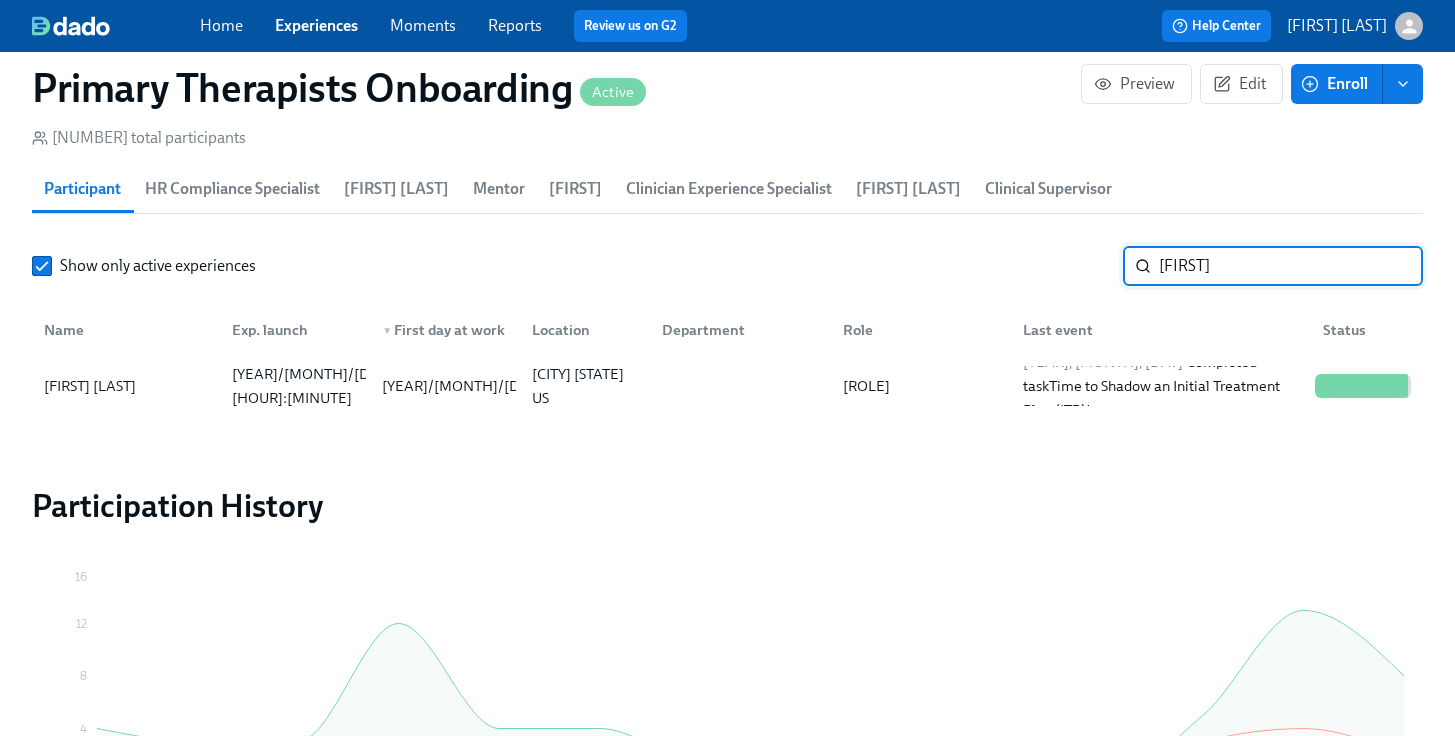 type on "v" 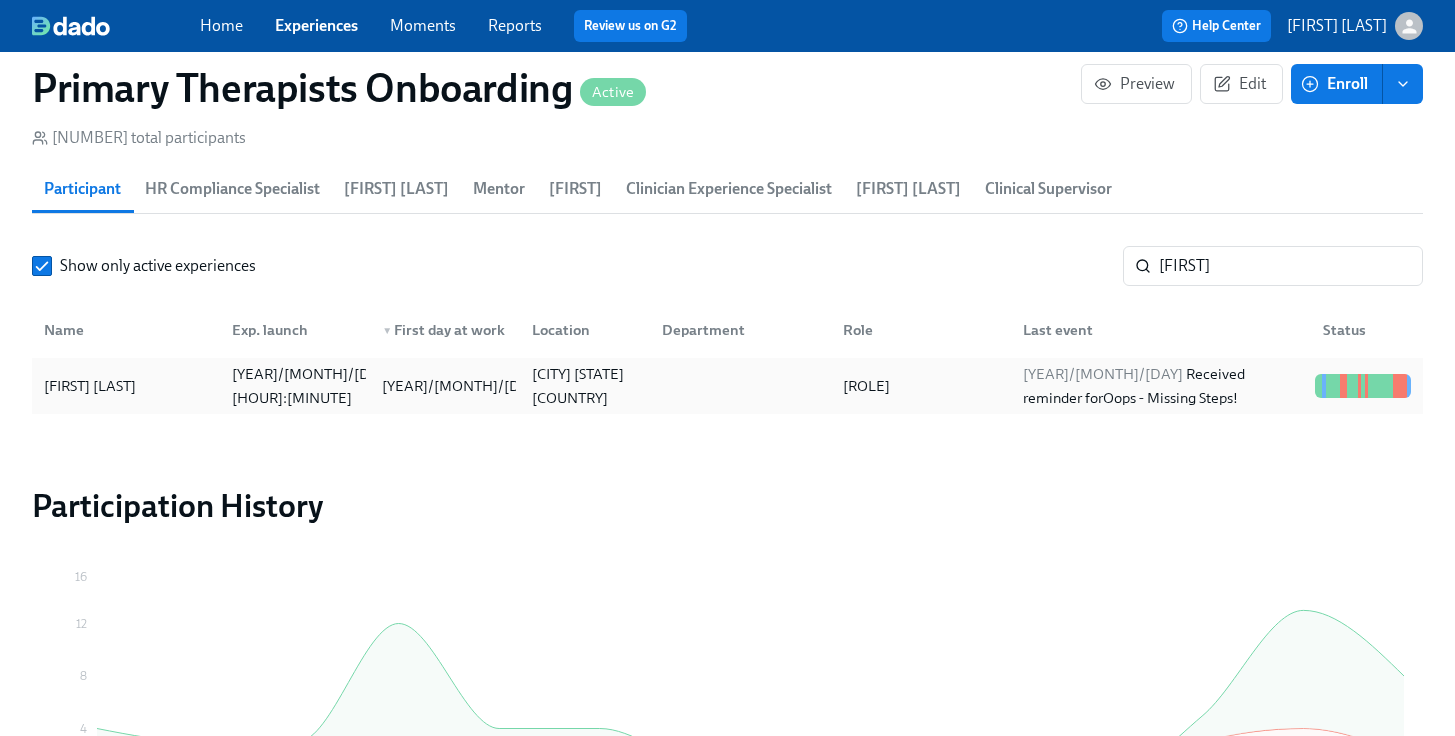 click on "[FIRST] [LAST]" at bounding box center (90, 386) 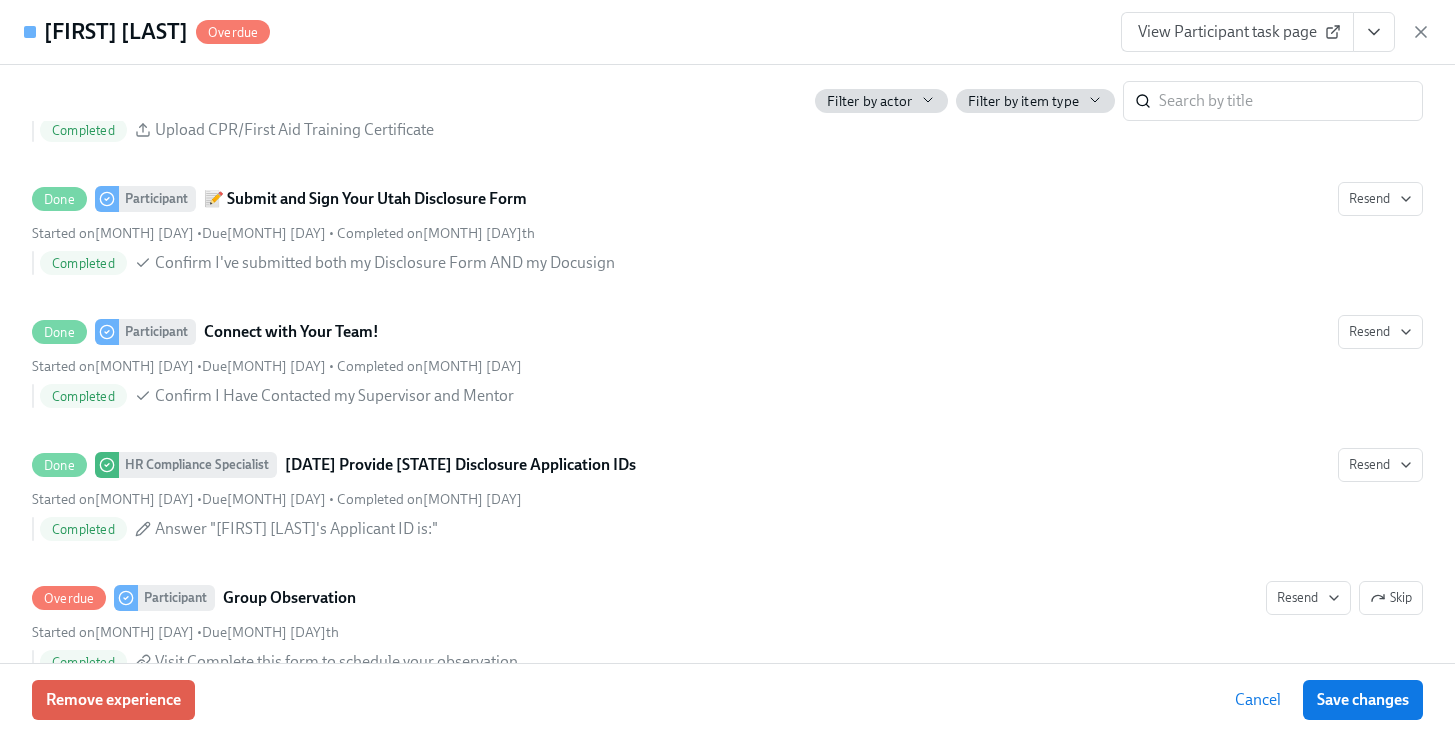 scroll, scrollTop: 3713, scrollLeft: 0, axis: vertical 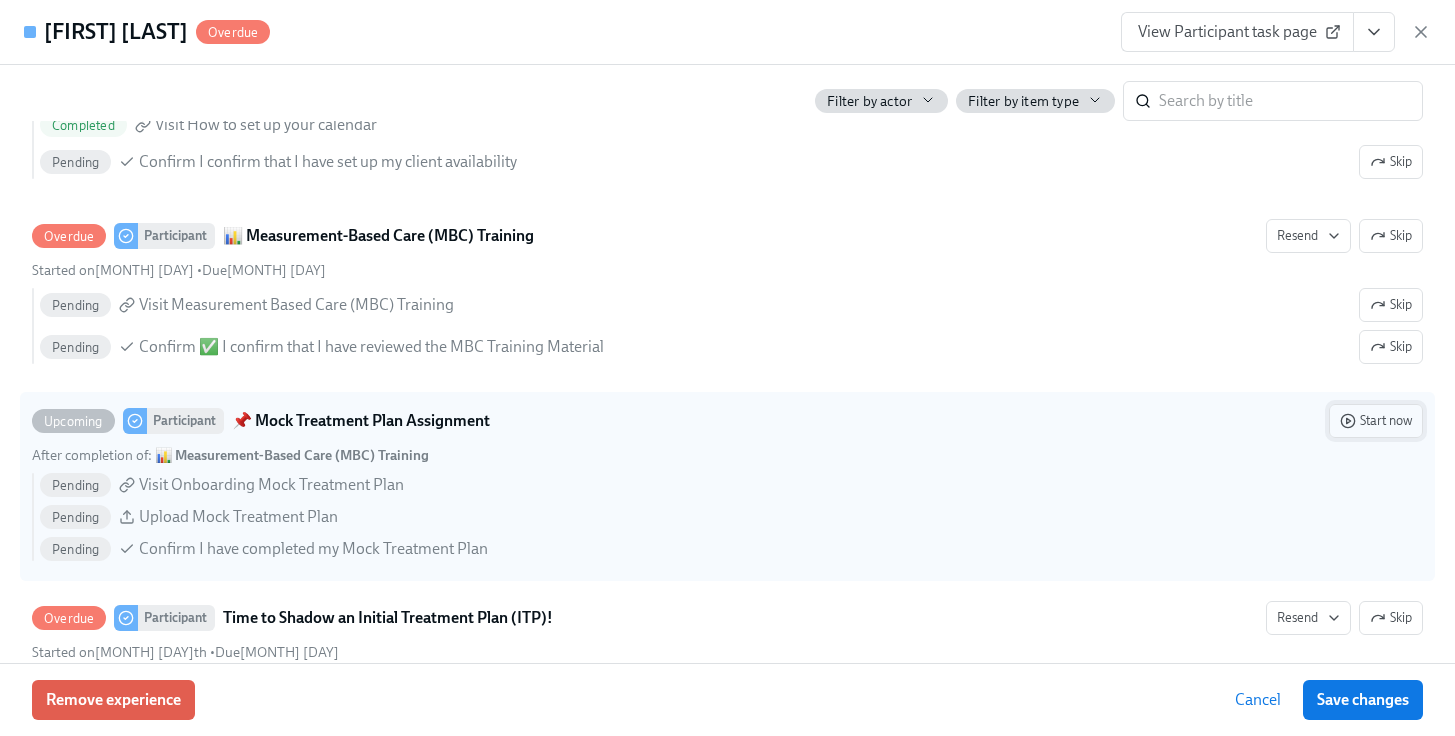 click on "Start now" at bounding box center (1376, 421) 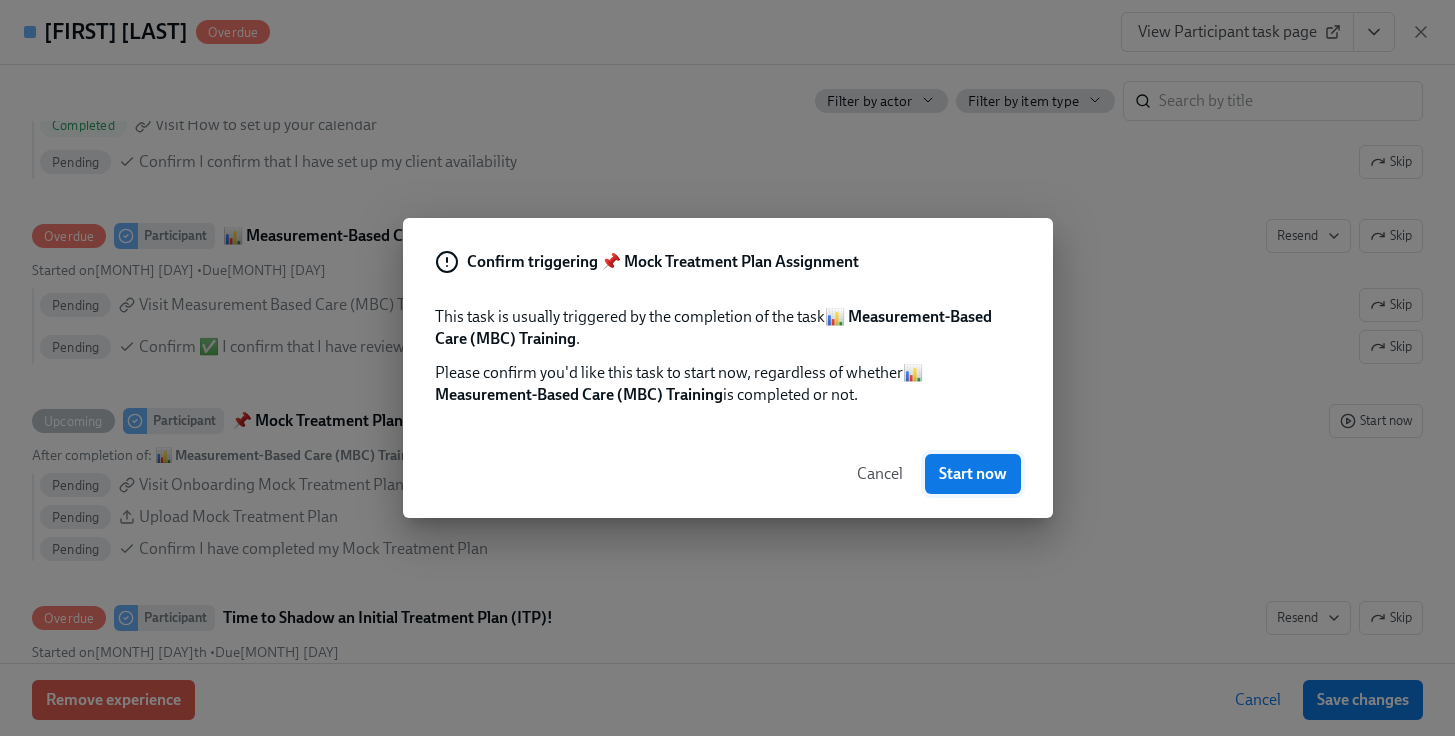 click on "Start now" at bounding box center [973, 474] 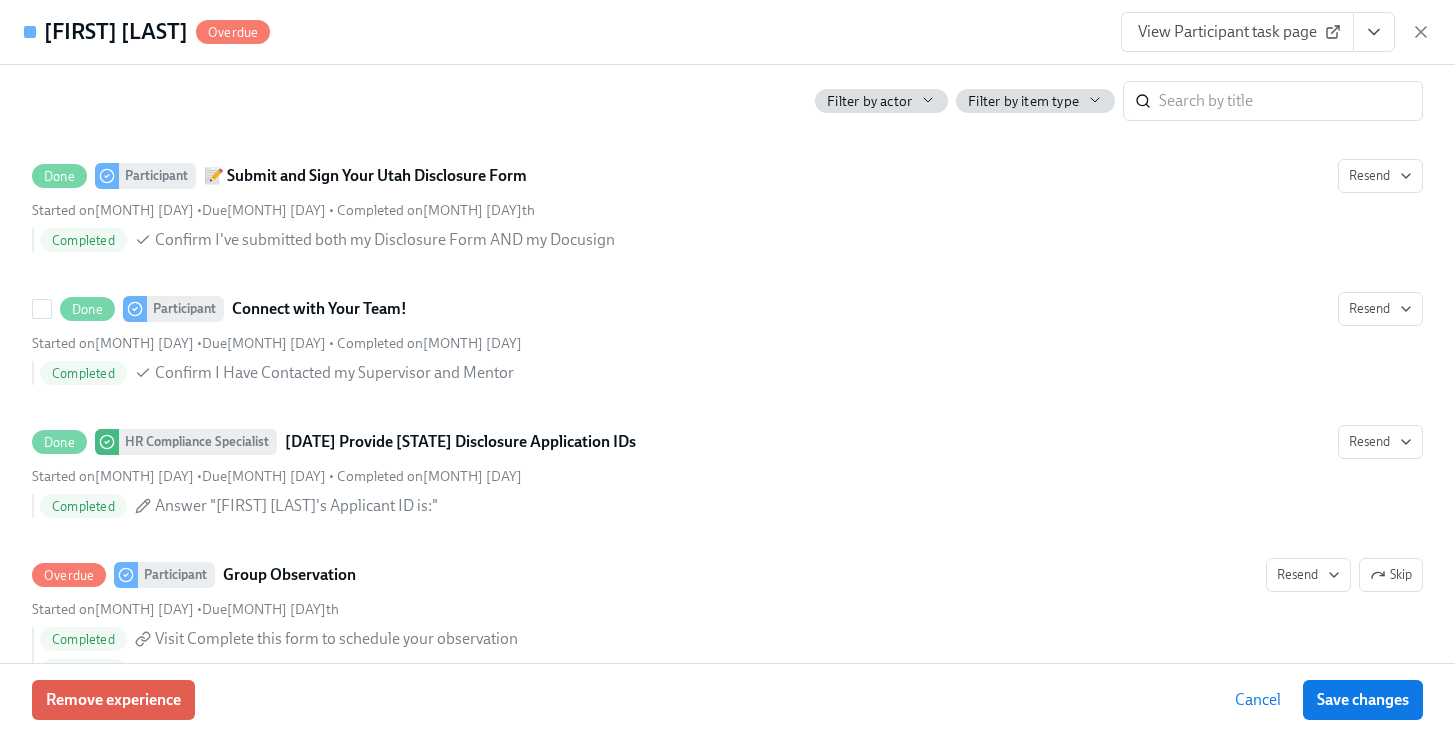 scroll, scrollTop: 3474, scrollLeft: 0, axis: vertical 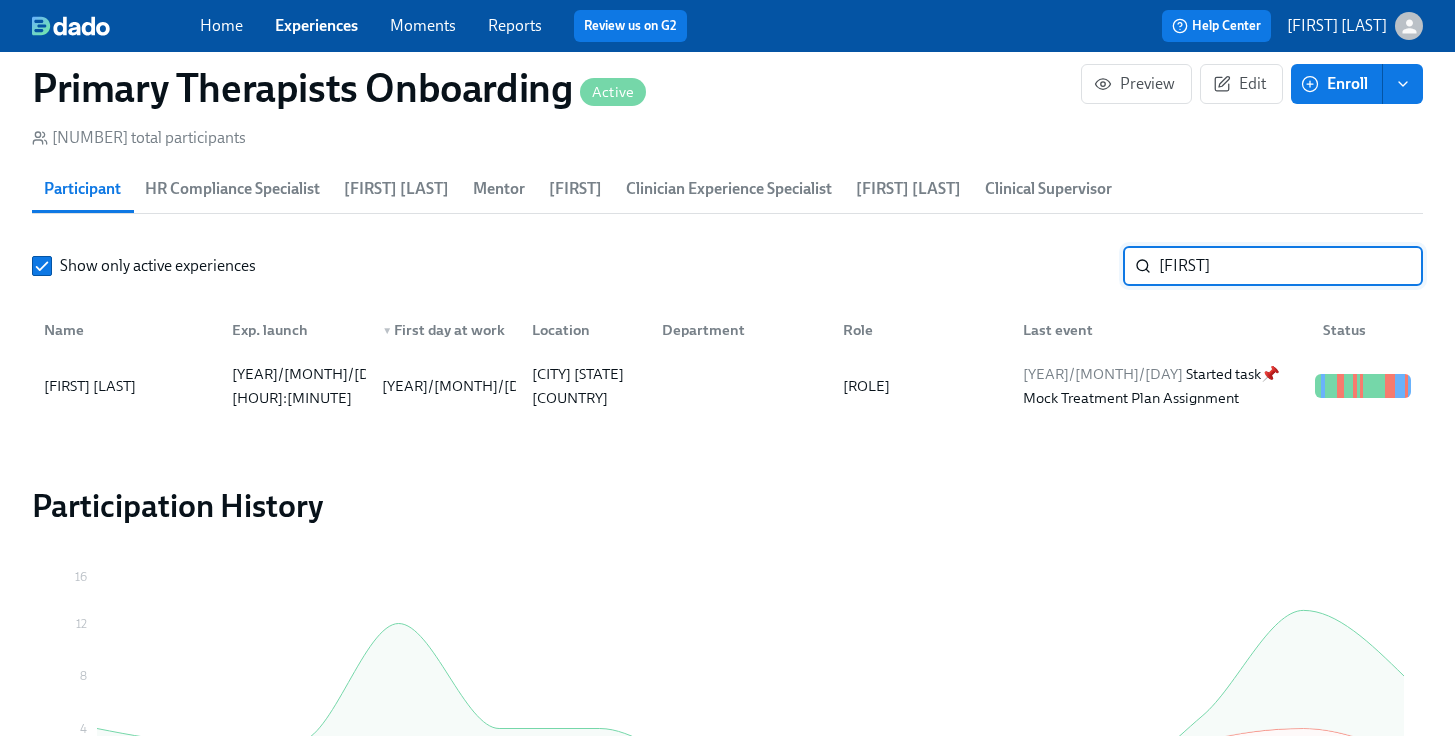click on "[FIRST]" at bounding box center [1291, 266] 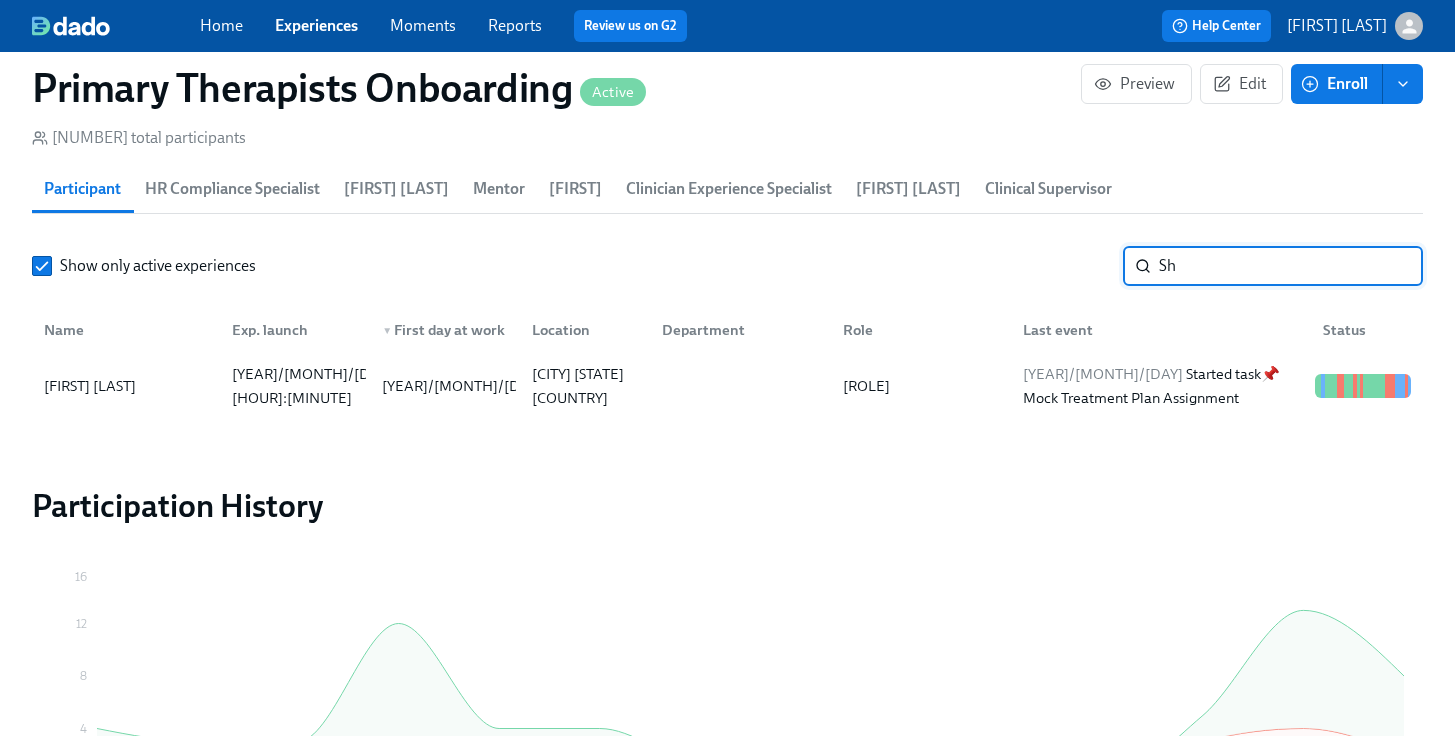 type on "S" 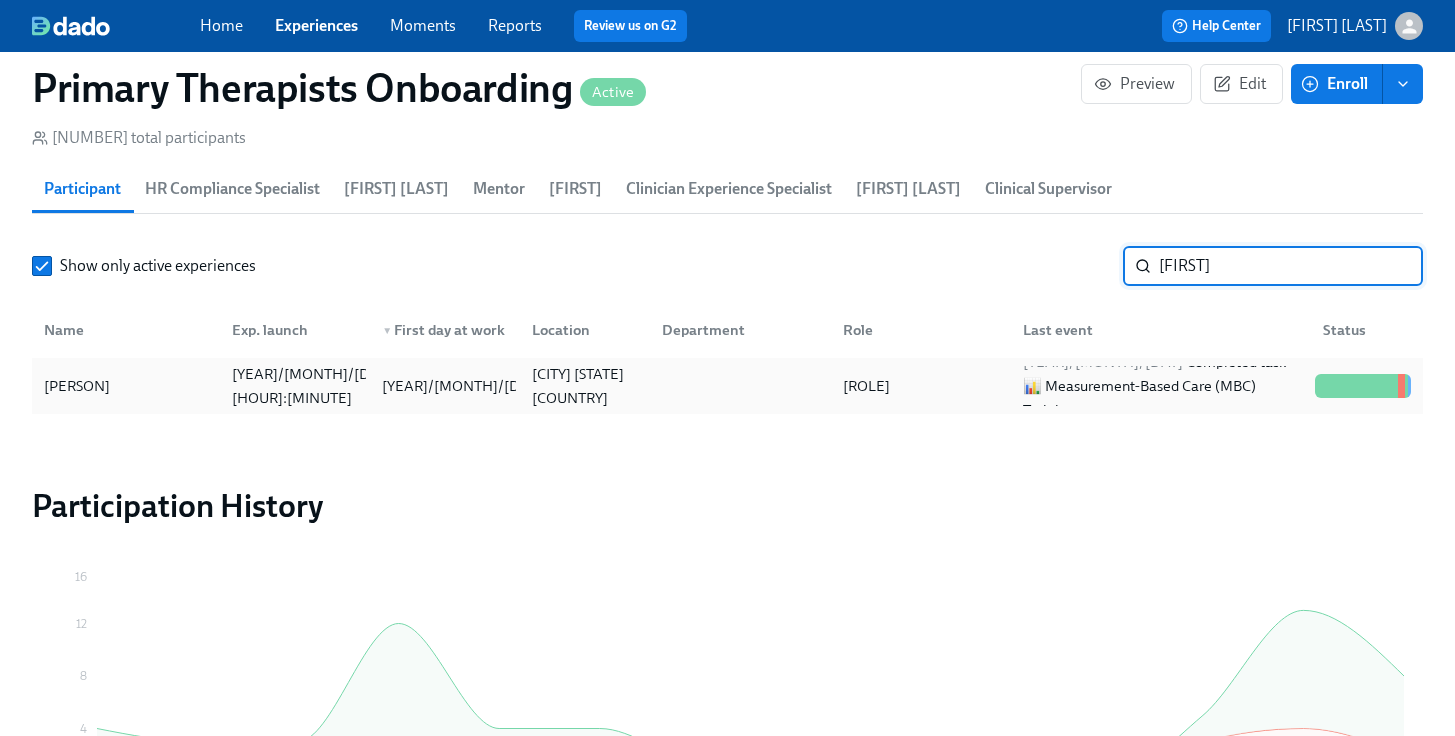 type on "[FIRST]" 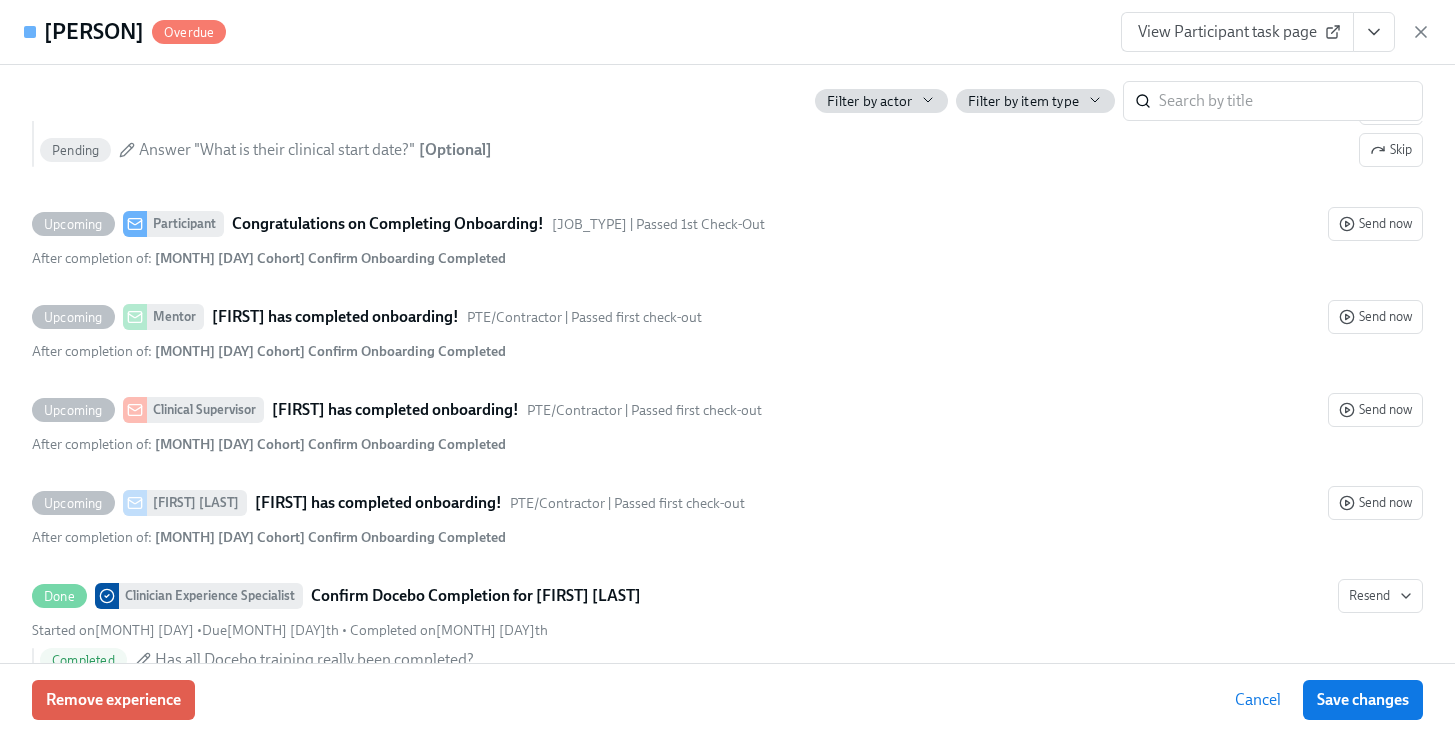 scroll, scrollTop: 5318, scrollLeft: 0, axis: vertical 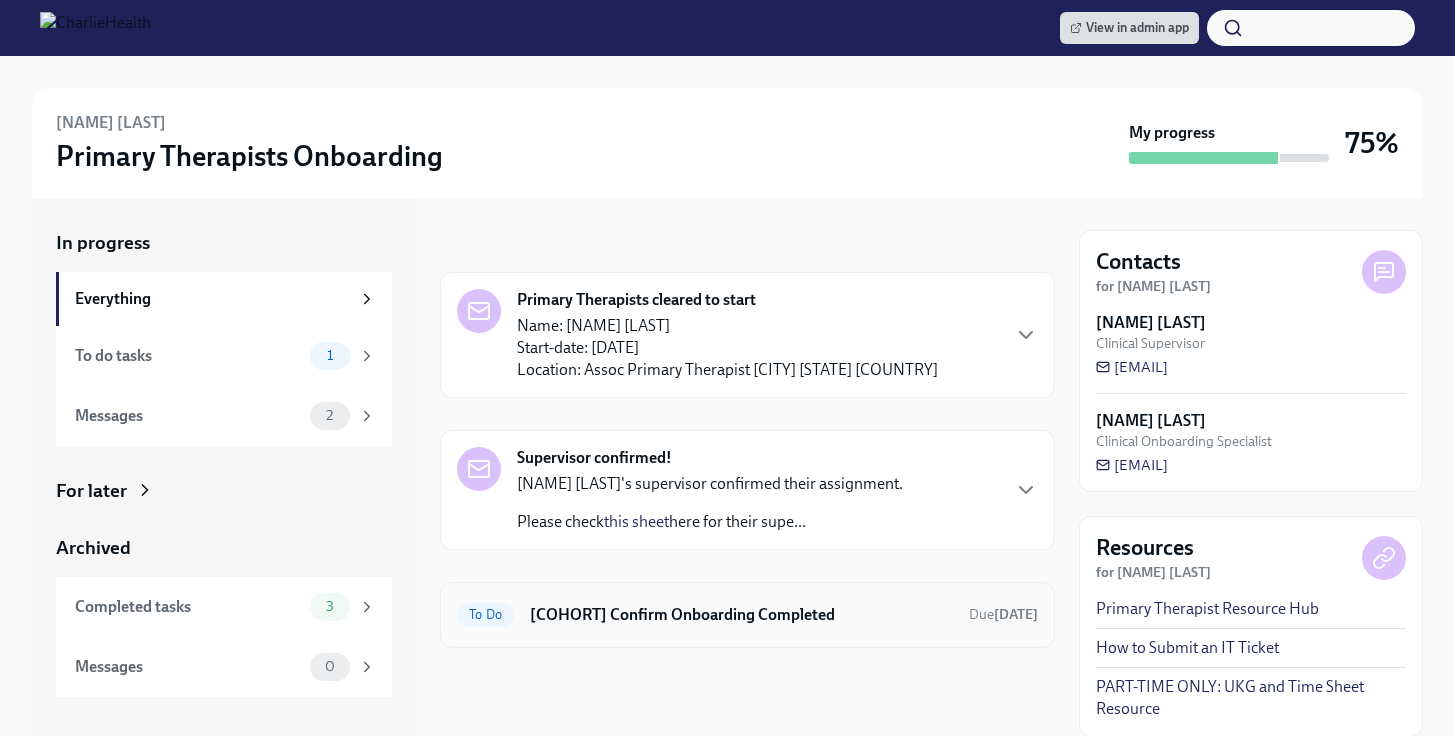 click on "[COHORT] Confirm Onboarding Completed" at bounding box center [741, 615] 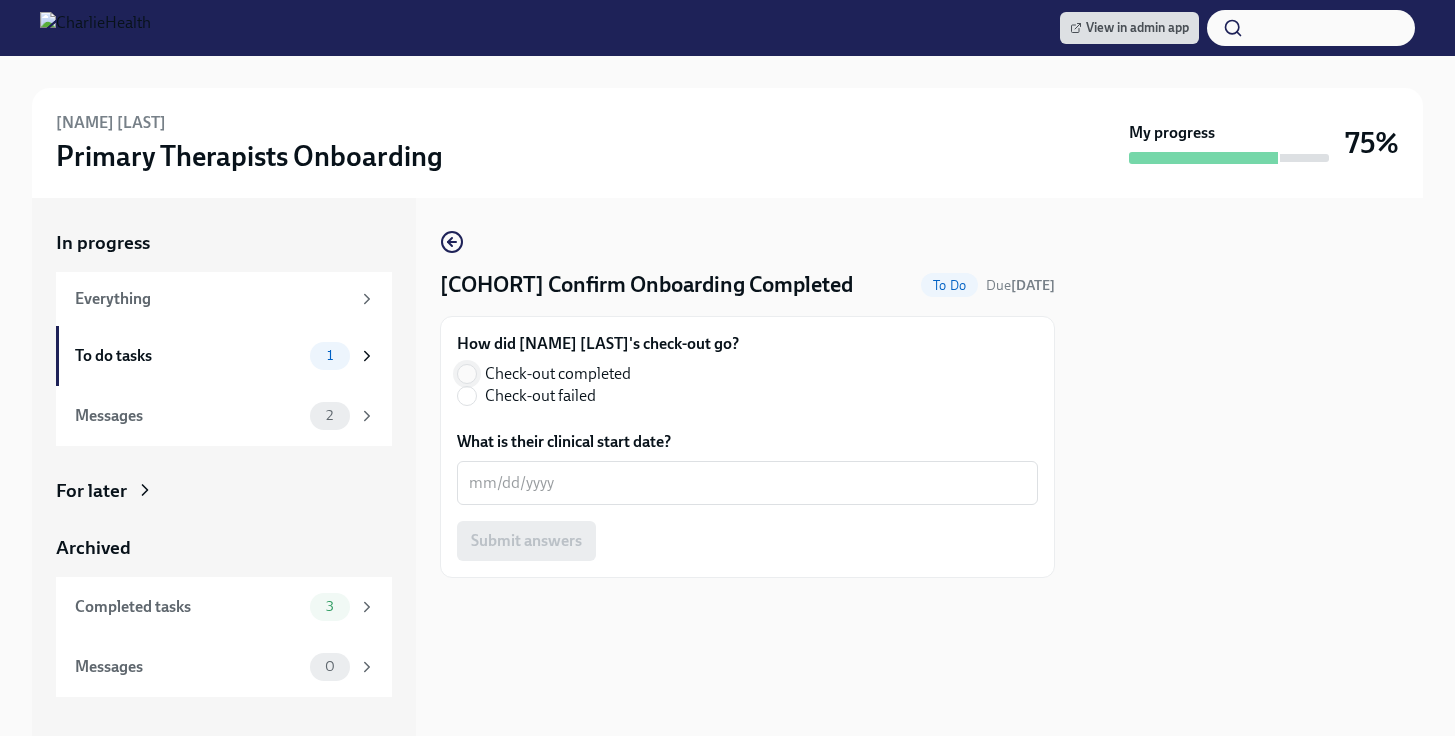 click on "Check-out completed" at bounding box center (467, 374) 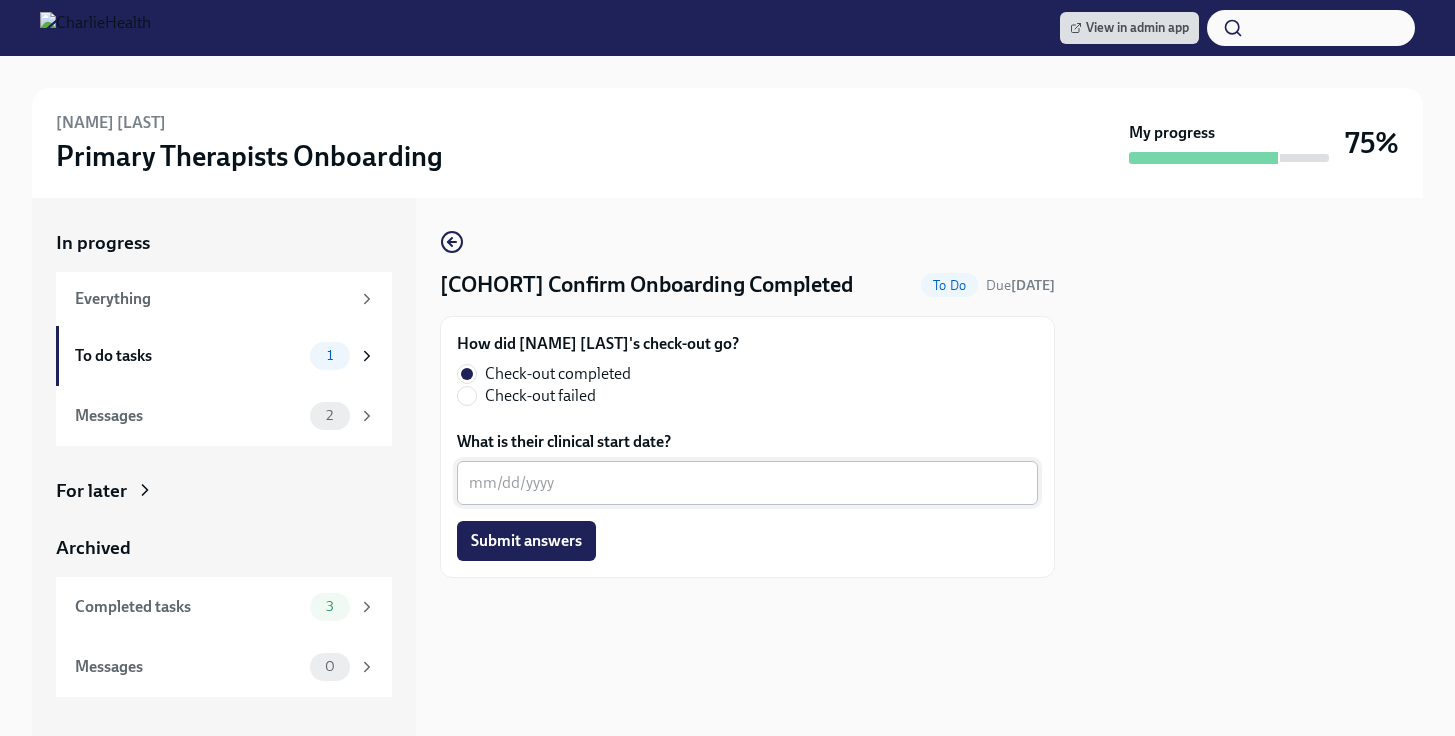 click on "x ​" at bounding box center (747, 483) 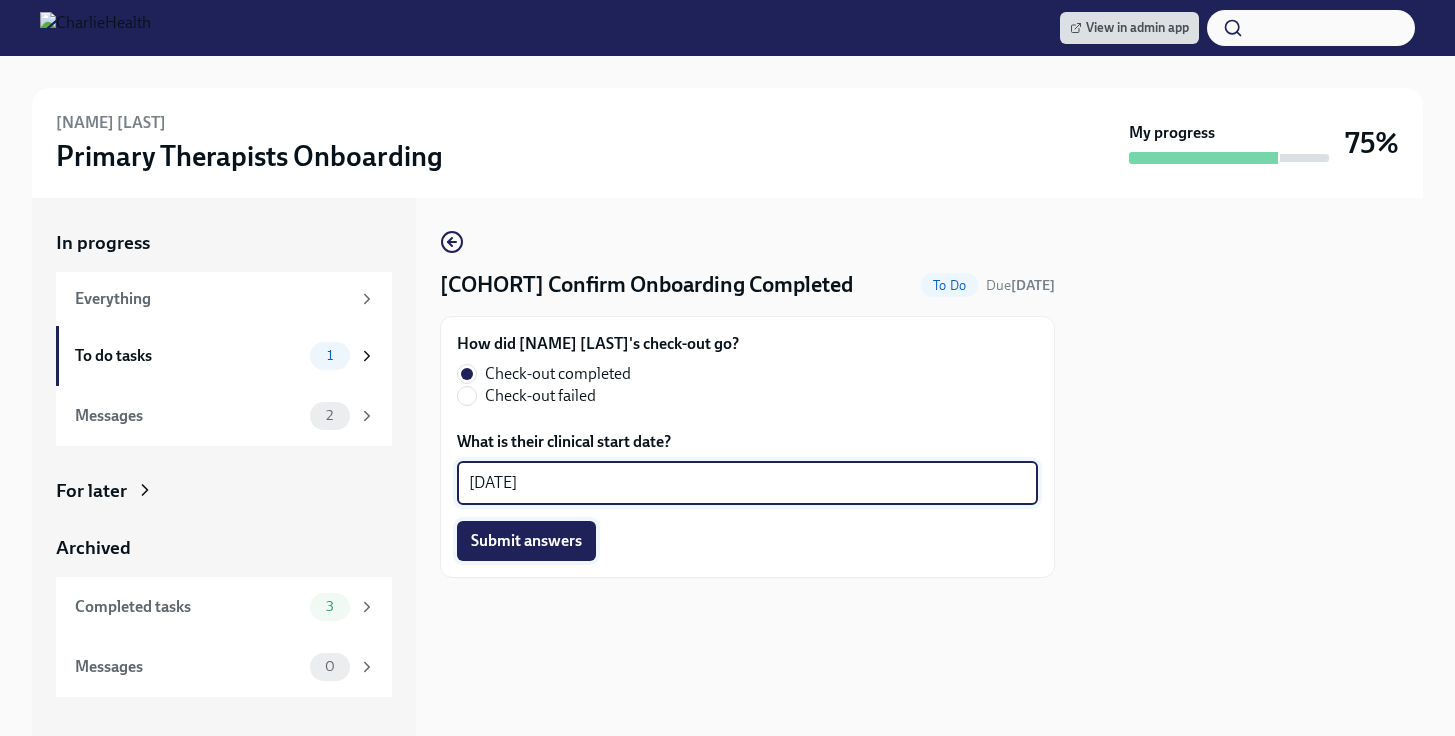 type on "[DATE]" 